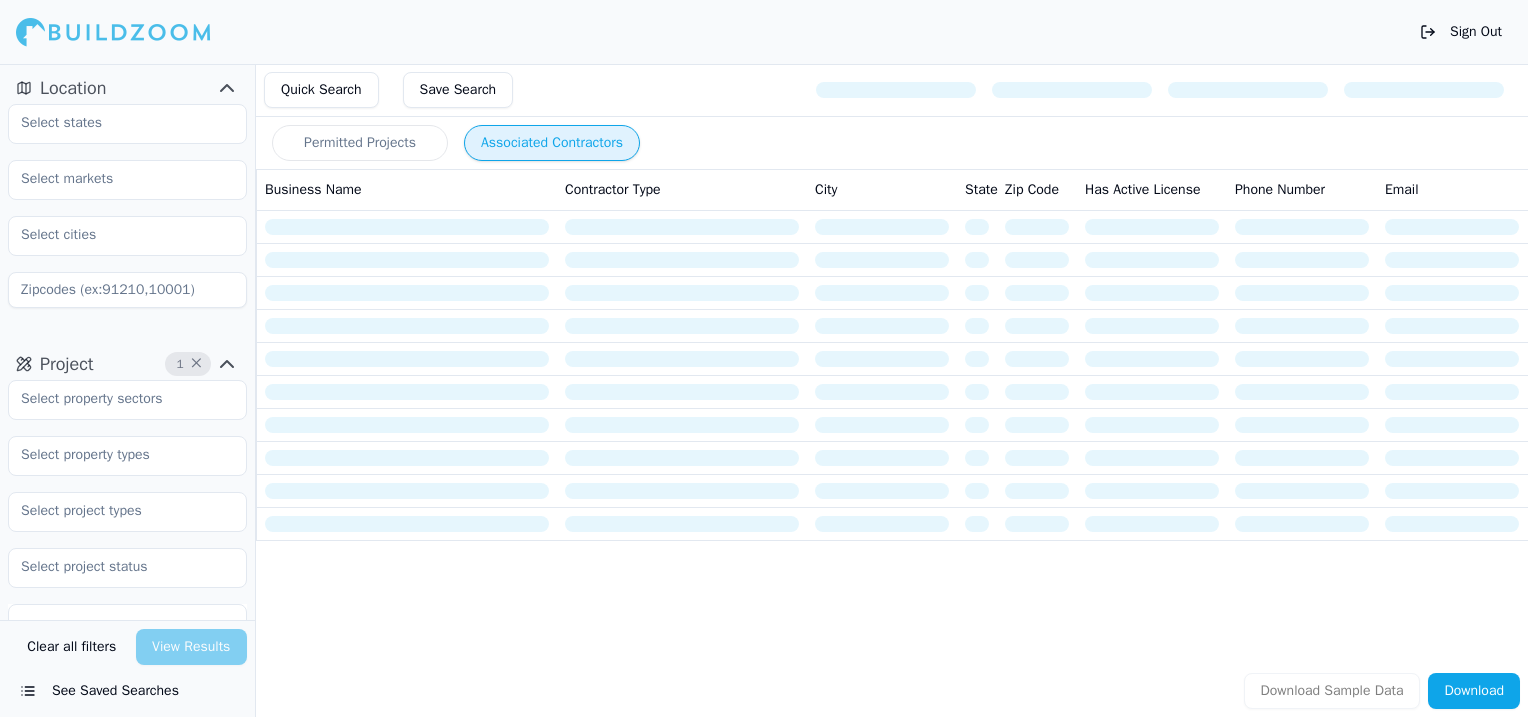 scroll, scrollTop: 0, scrollLeft: 0, axis: both 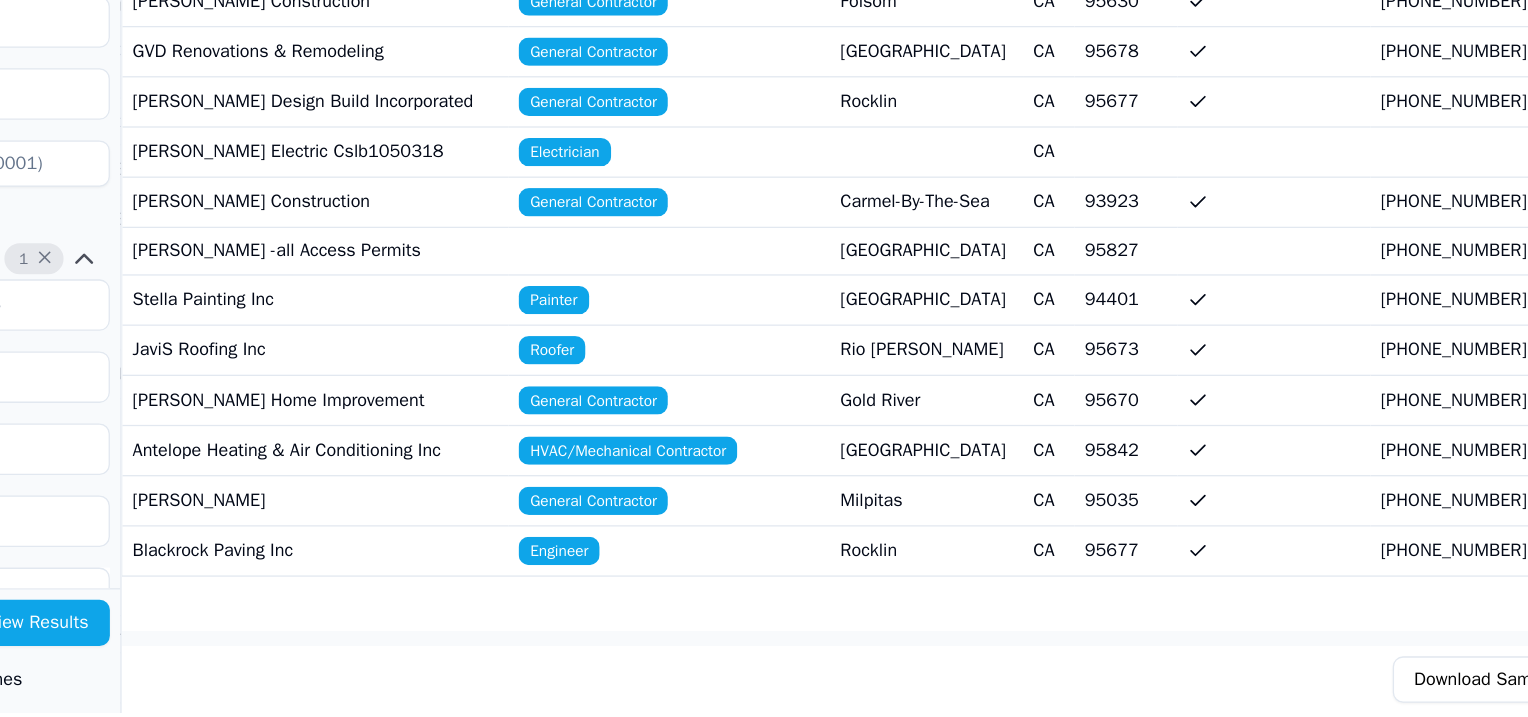 click on "[PHONE_NUMBER]" at bounding box center [1302, 551] 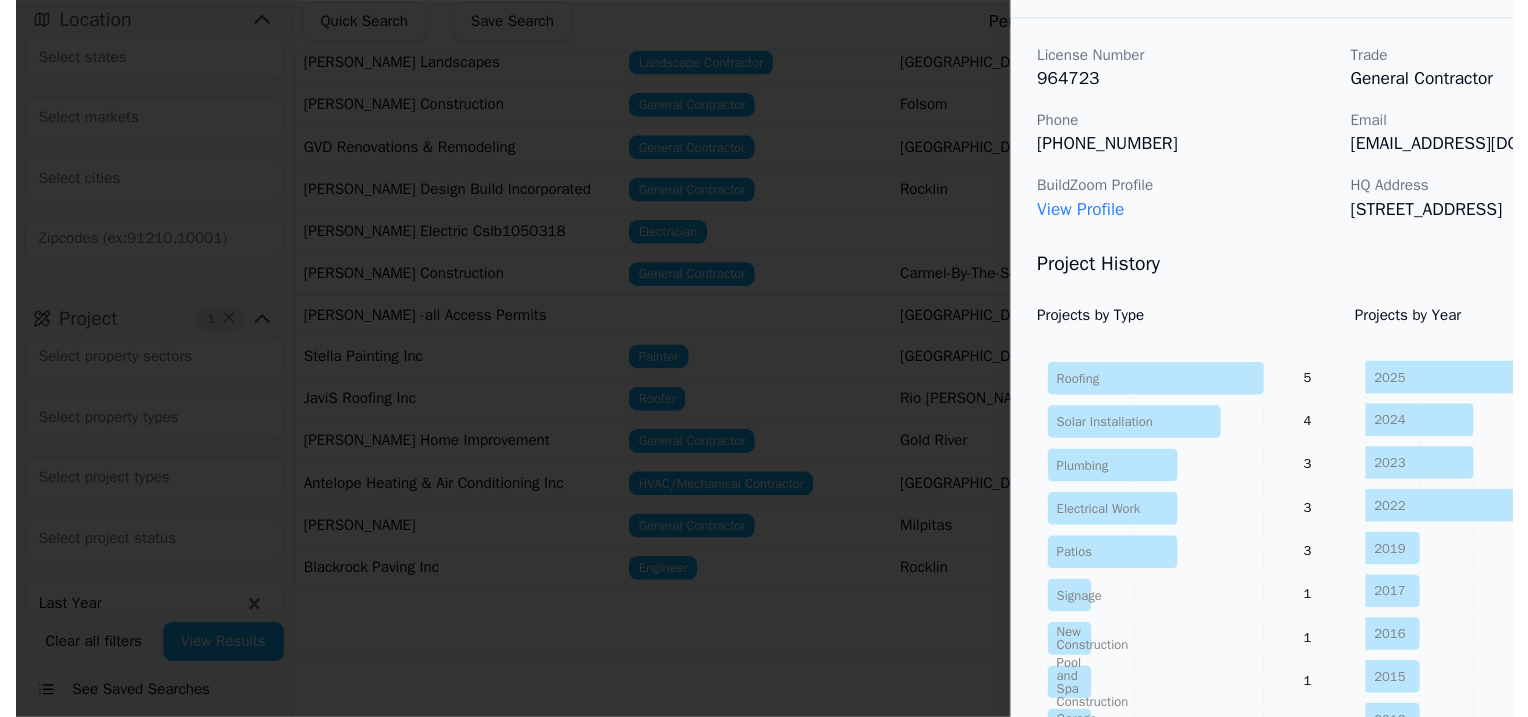 scroll, scrollTop: 60, scrollLeft: 0, axis: vertical 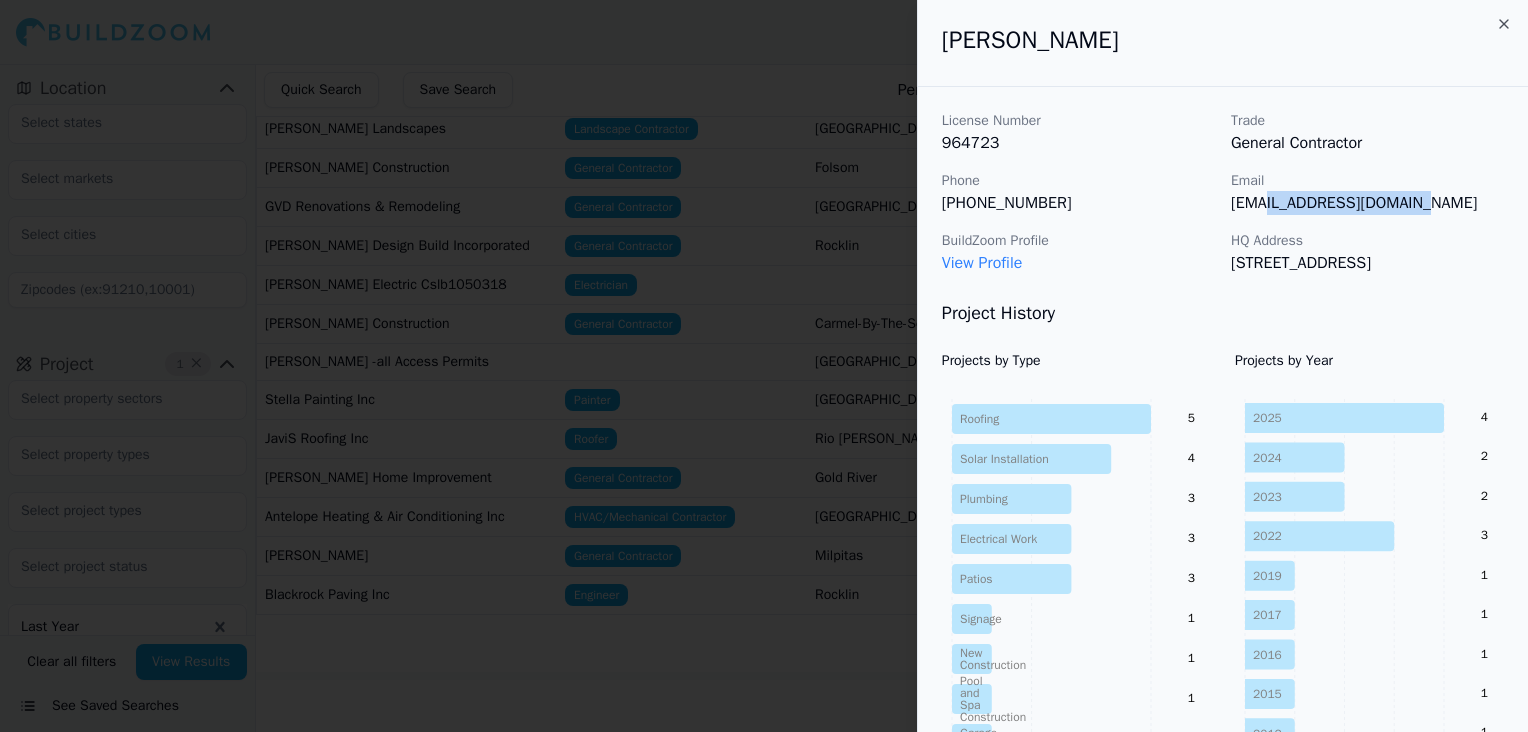 drag, startPoint x: 1437, startPoint y: 199, endPoint x: 1263, endPoint y: 216, distance: 174.82849 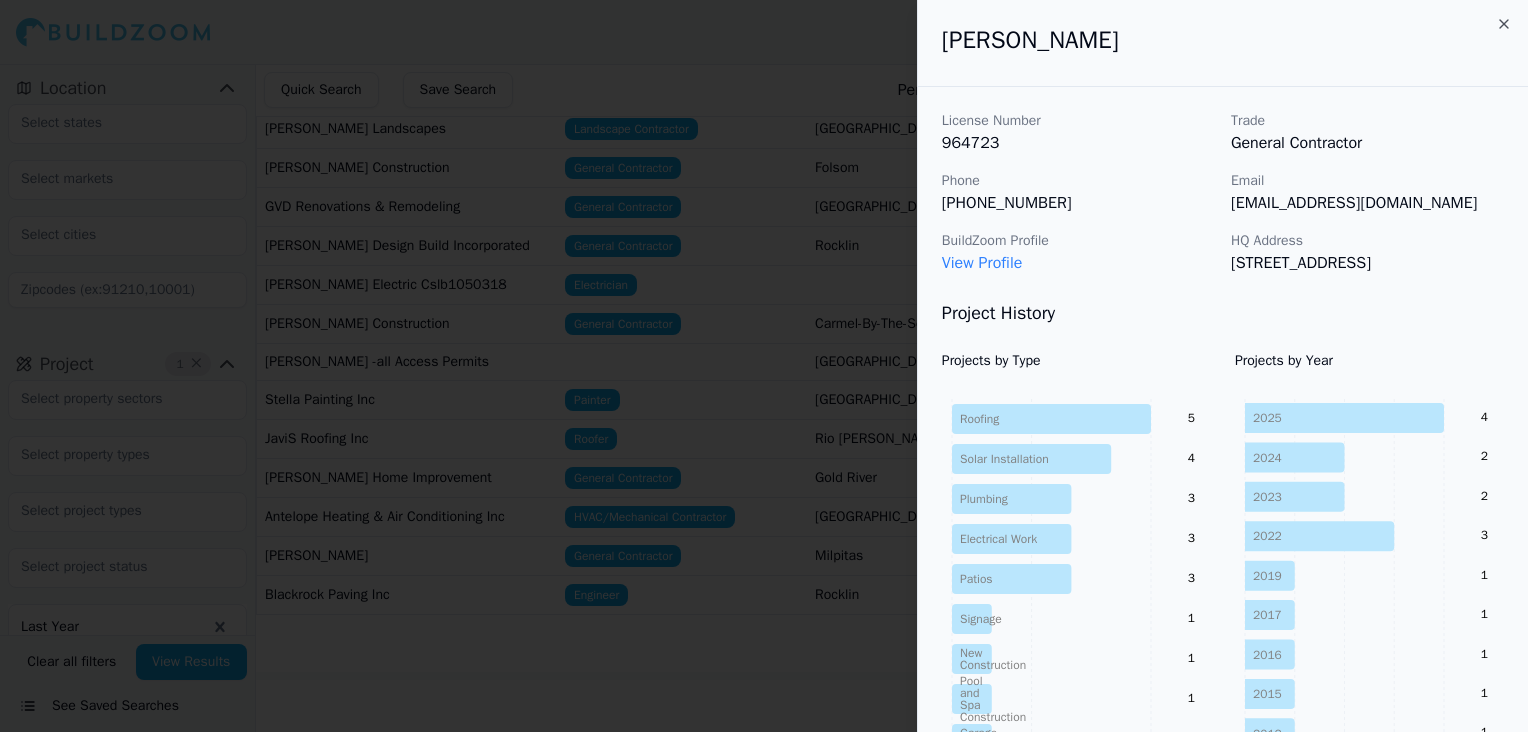 drag, startPoint x: 1263, startPoint y: 216, endPoint x: 1458, endPoint y: 102, distance: 225.87828 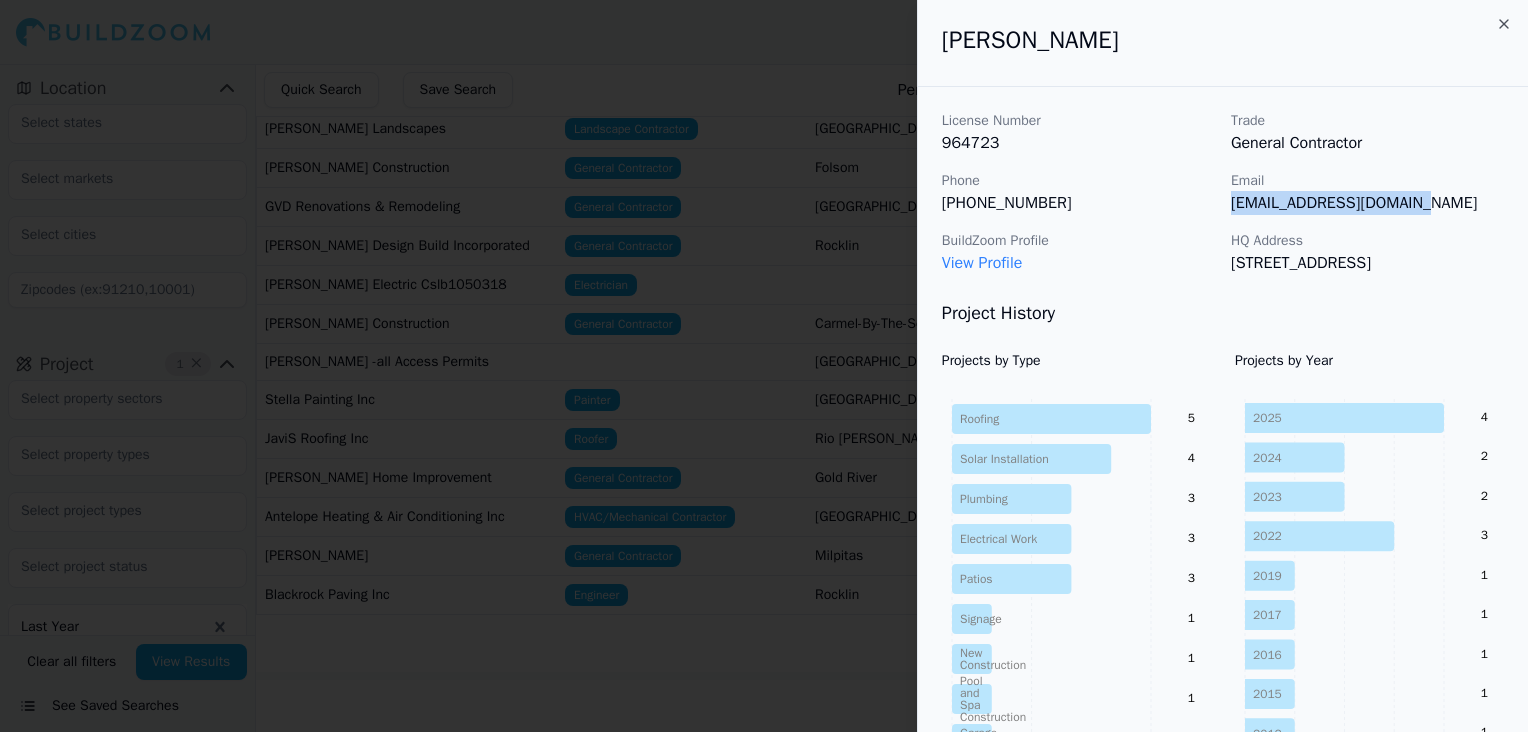 drag, startPoint x: 1292, startPoint y: 182, endPoint x: 1447, endPoint y: 208, distance: 157.16551 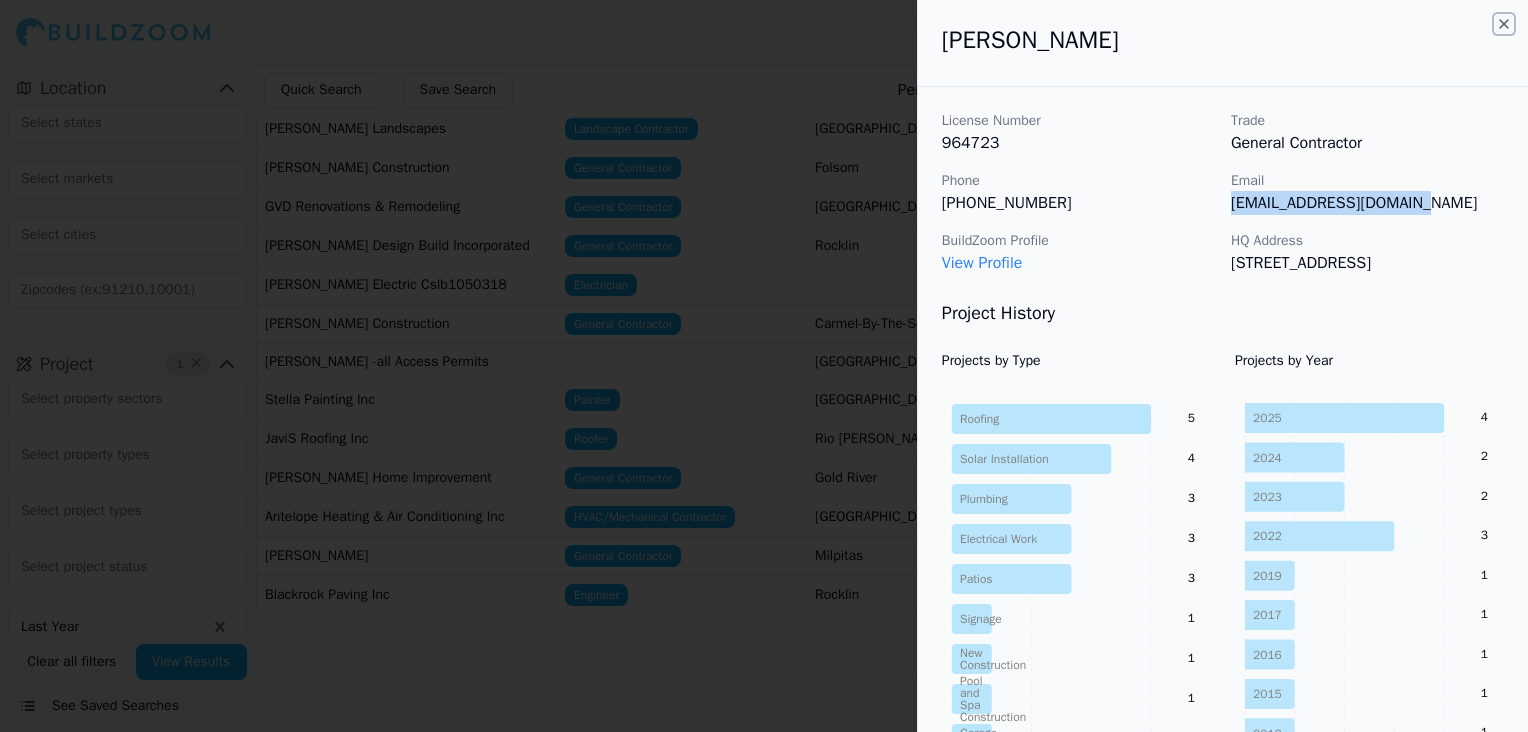 click 